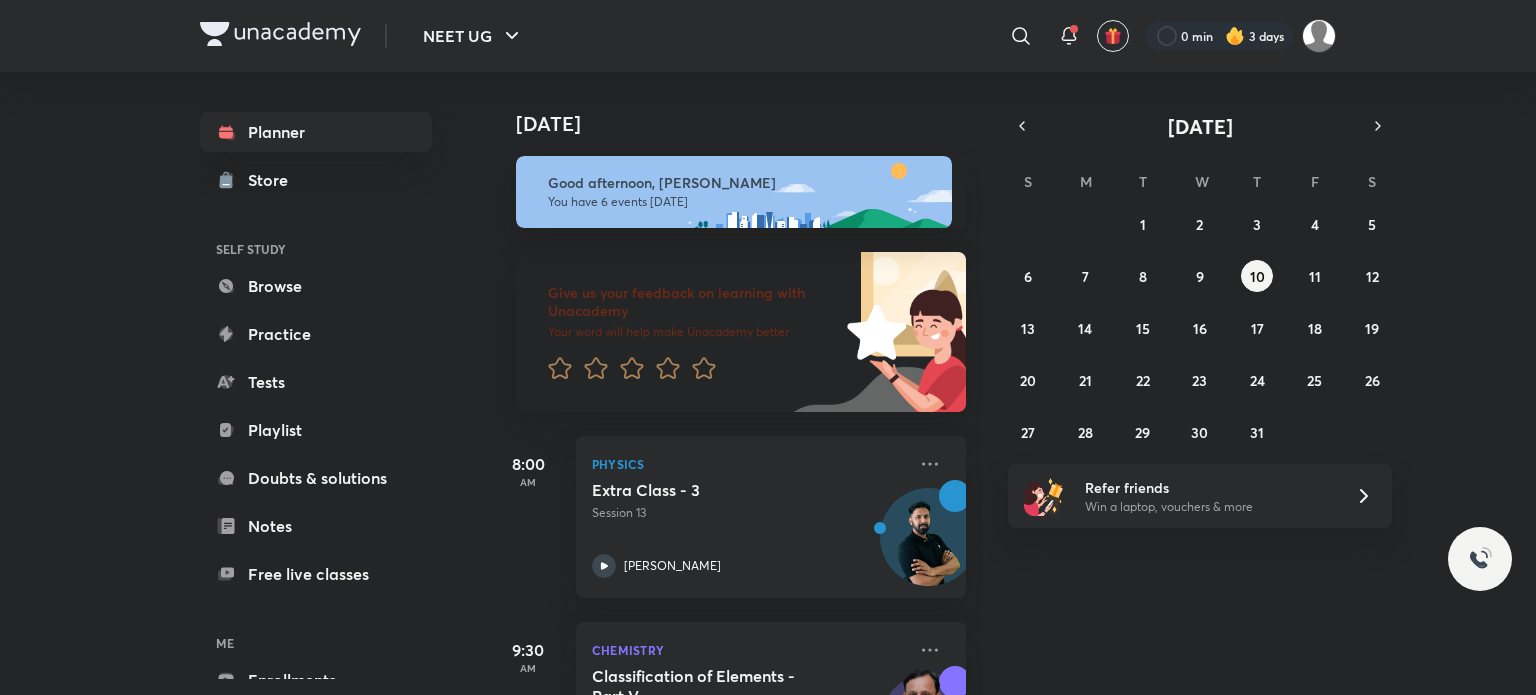 scroll, scrollTop: 0, scrollLeft: 0, axis: both 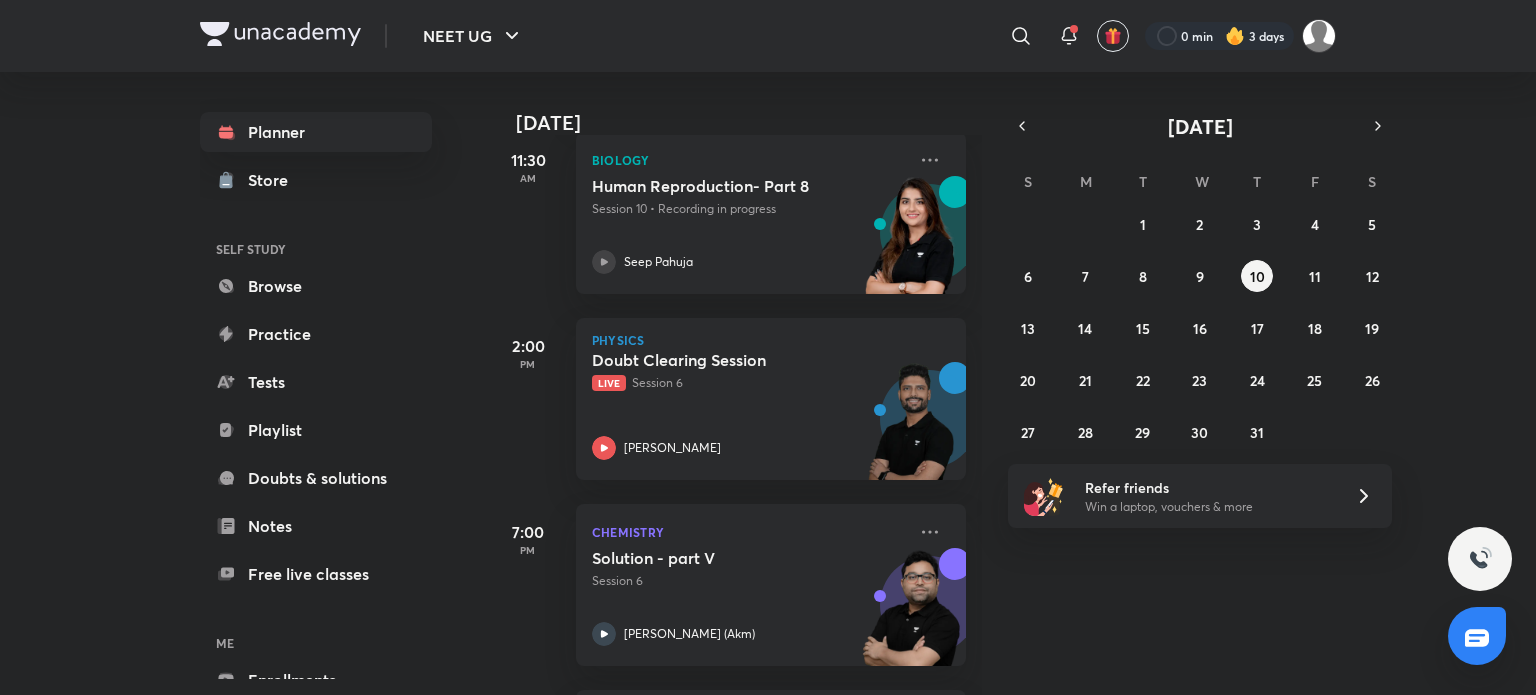 click on "[DATE] Good afternoon, [PERSON_NAME] You have 6 events [DATE] Give us your feedback on learning with Unacademy Your word will help make Unacademy better 8:00 AM Physics Extra Class - 3 Session 13 [PERSON_NAME] 9:30 AM Chemistry Classification of Elements - Part V Session 8 [PERSON_NAME] 11:30 AM Biology Human Reproduction- Part 8 Session 10 • Recording in progress Seep Pahuja 2:00 PM Physics Doubt Clearing Session Live Session 6 [PERSON_NAME] 7:00 PM Chemistry Solution - part V Session 6 [PERSON_NAME] (Akm) 8:00 PM Chemistry Chemical Bonding - 1 Session 1 [PERSON_NAME]" at bounding box center [1010, 383] 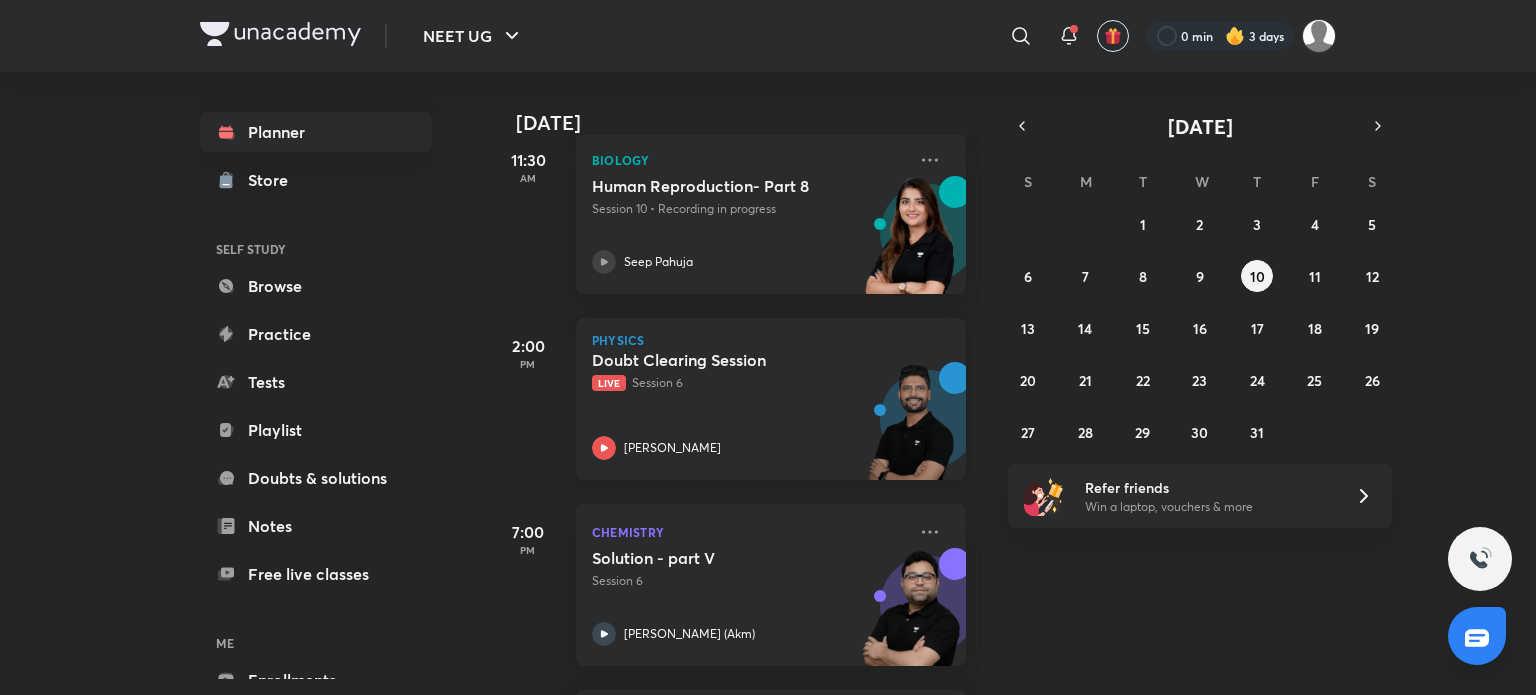 click on "Doubt Clearing Session Live Session 6 [PERSON_NAME]" at bounding box center [749, 405] 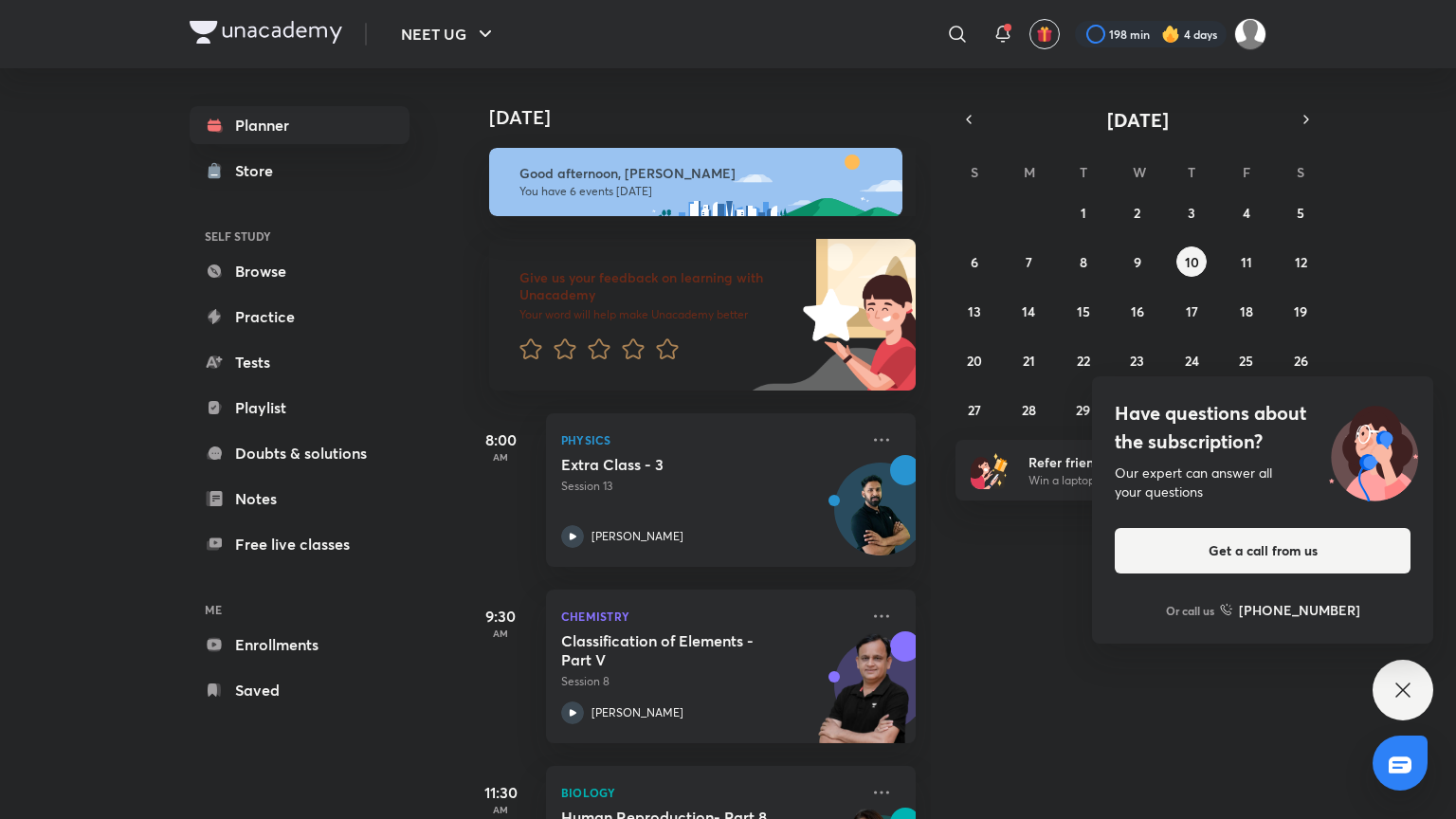 scroll, scrollTop: 0, scrollLeft: 0, axis: both 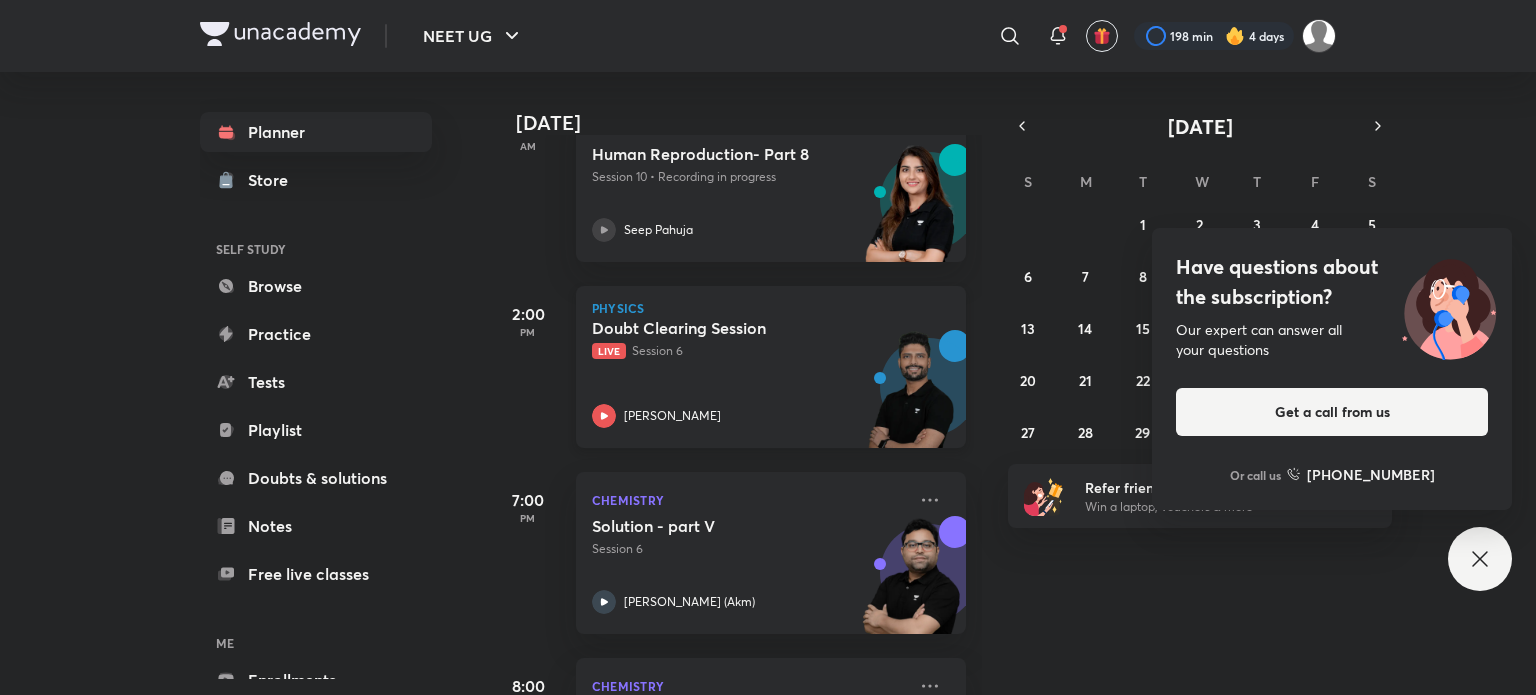 click on "Doubt Clearing Session Live Session 6 [PERSON_NAME]" at bounding box center (749, 373) 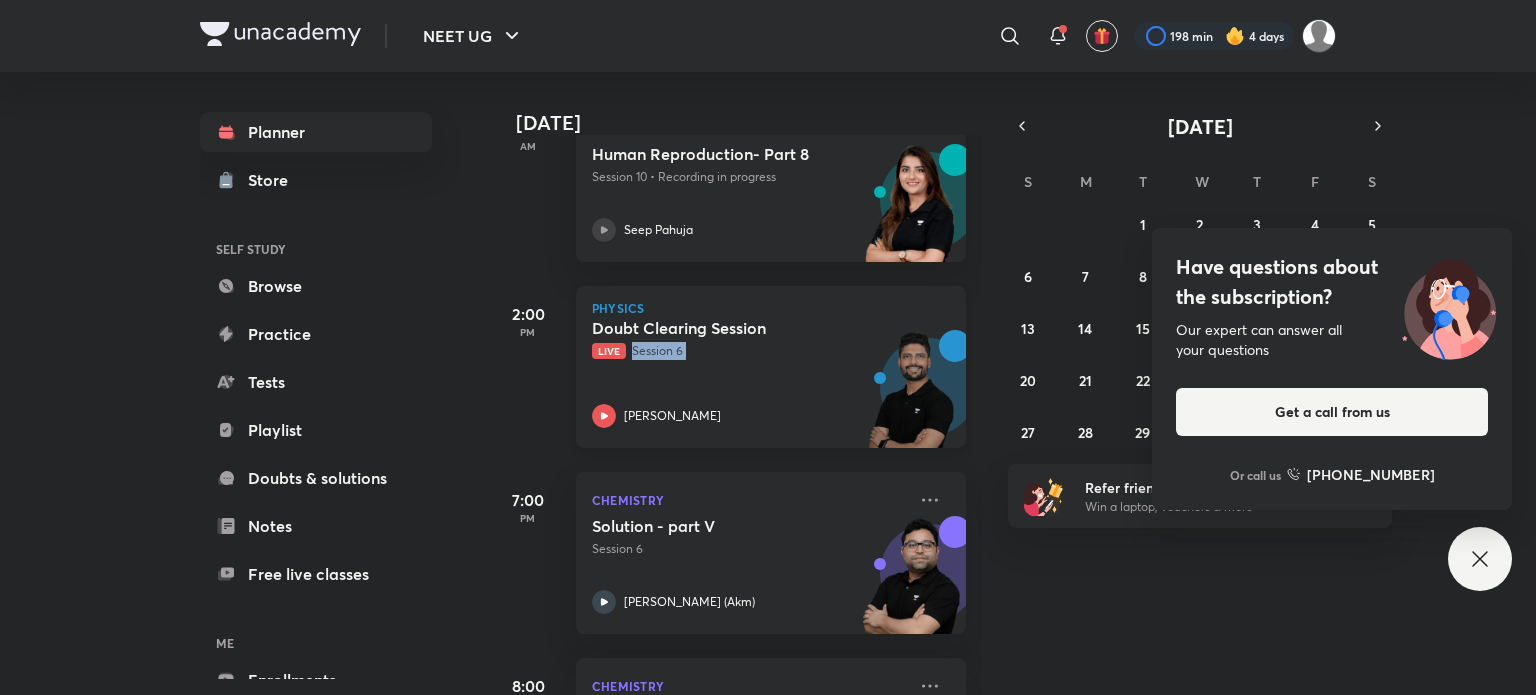 click on "Doubt Clearing Session Live Session 6 [PERSON_NAME]" at bounding box center [749, 373] 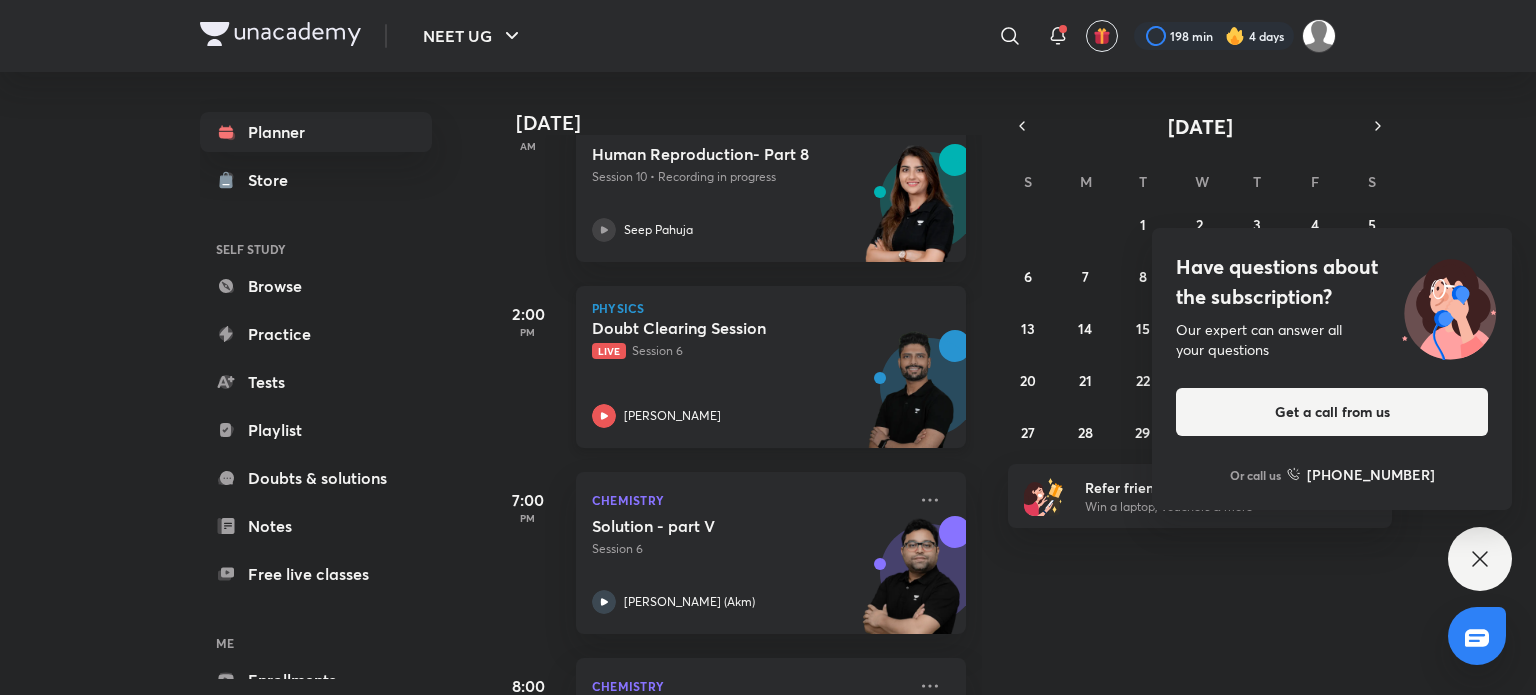 click on "[PERSON_NAME]" at bounding box center [749, 416] 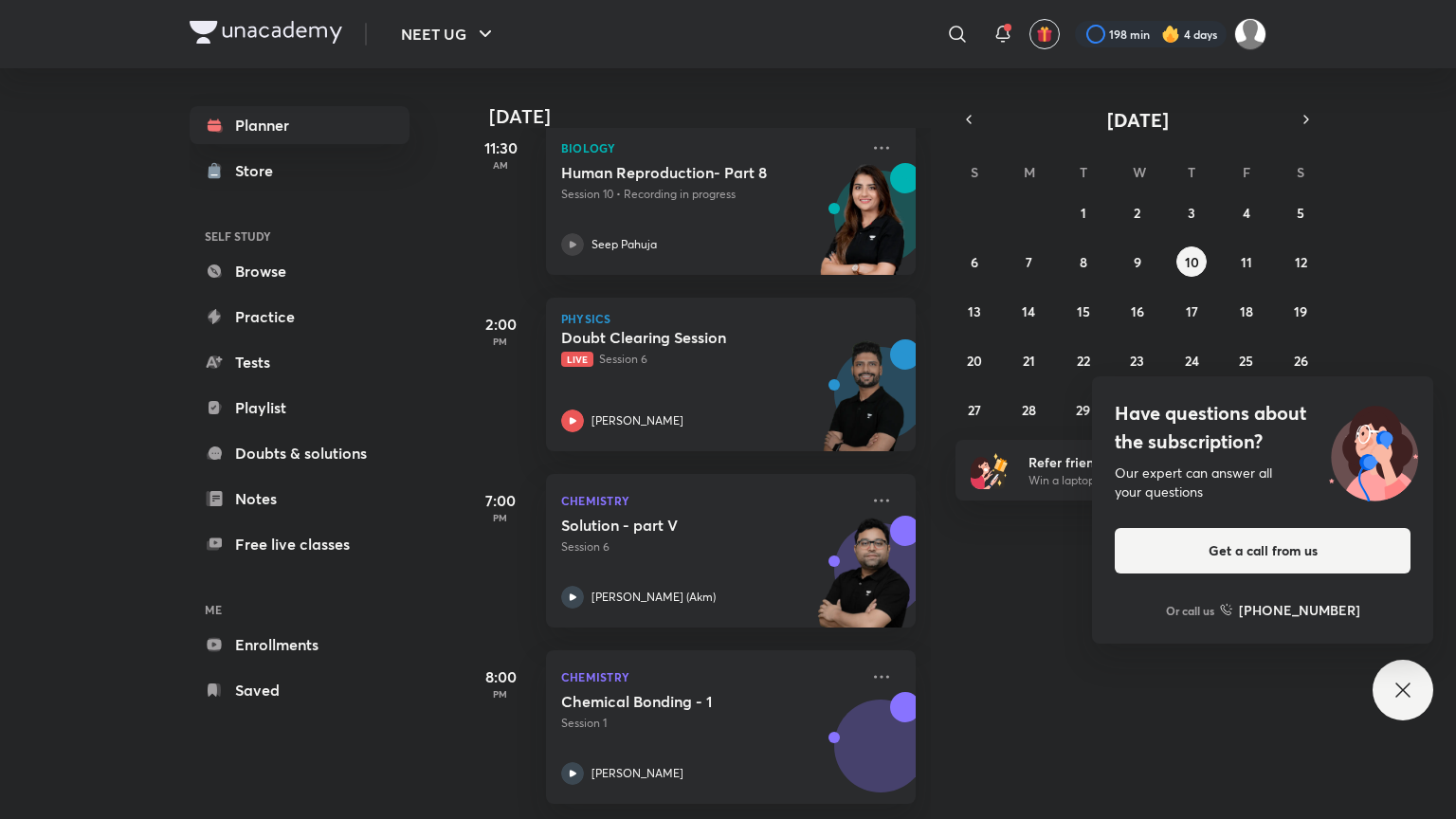 scroll, scrollTop: 659, scrollLeft: 0, axis: vertical 